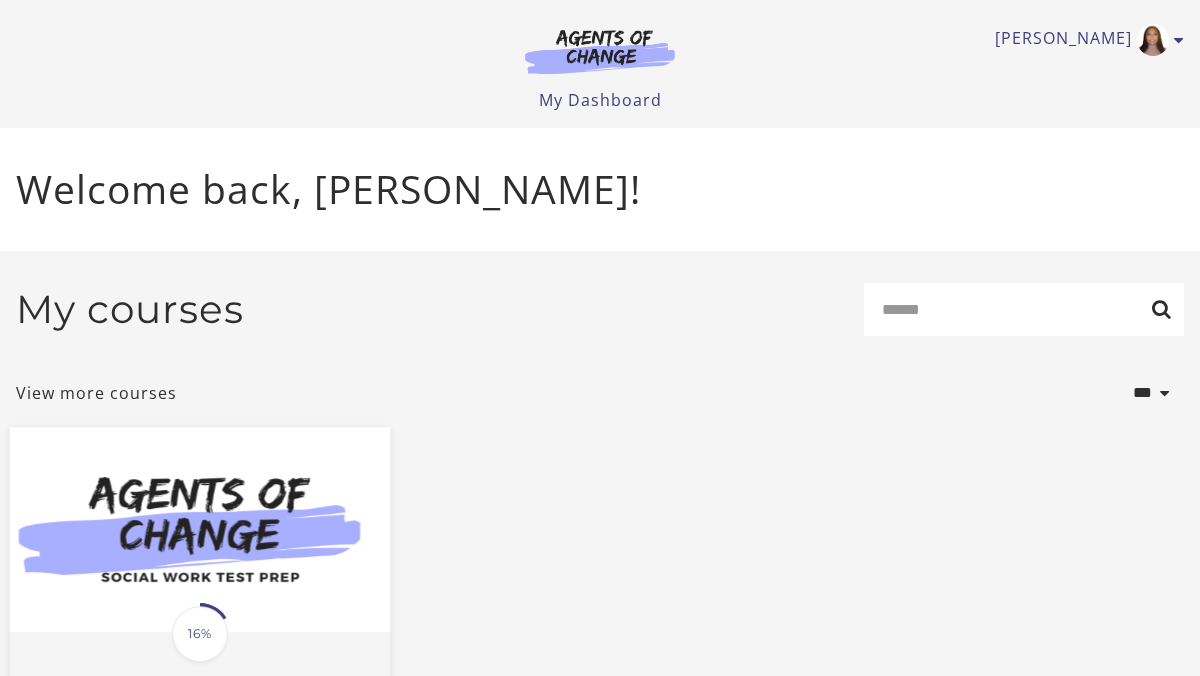 scroll, scrollTop: 0, scrollLeft: 0, axis: both 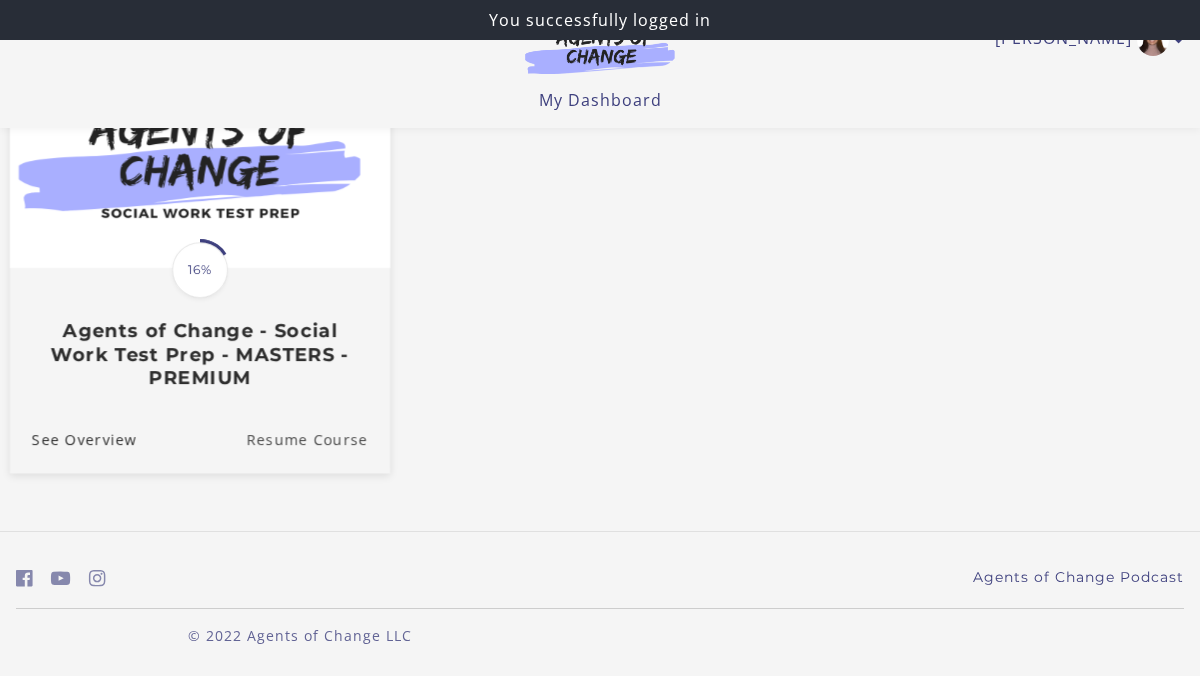click on "Resume Course" at bounding box center [318, 439] 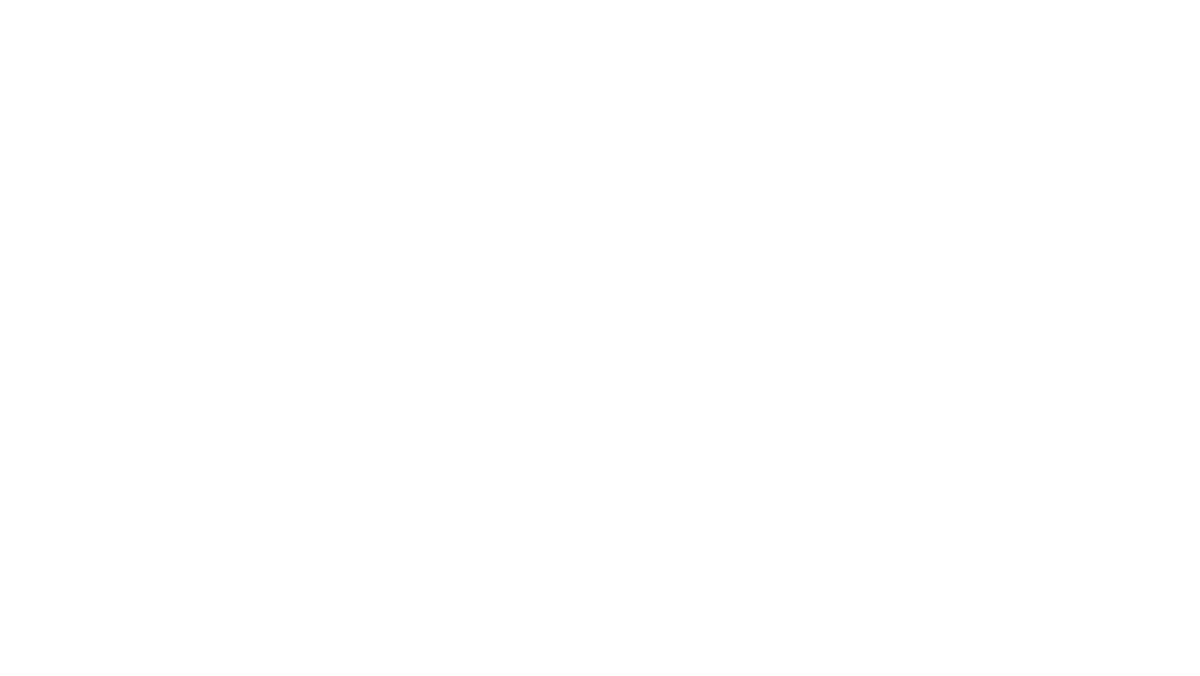 scroll, scrollTop: 0, scrollLeft: 0, axis: both 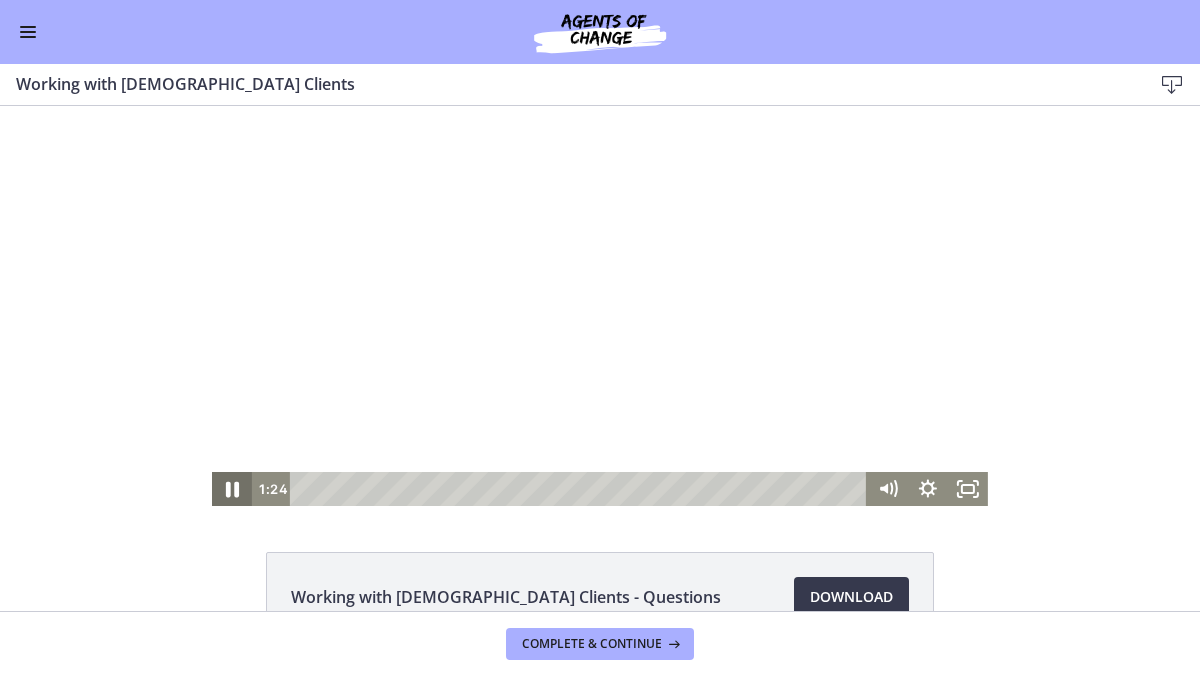 click 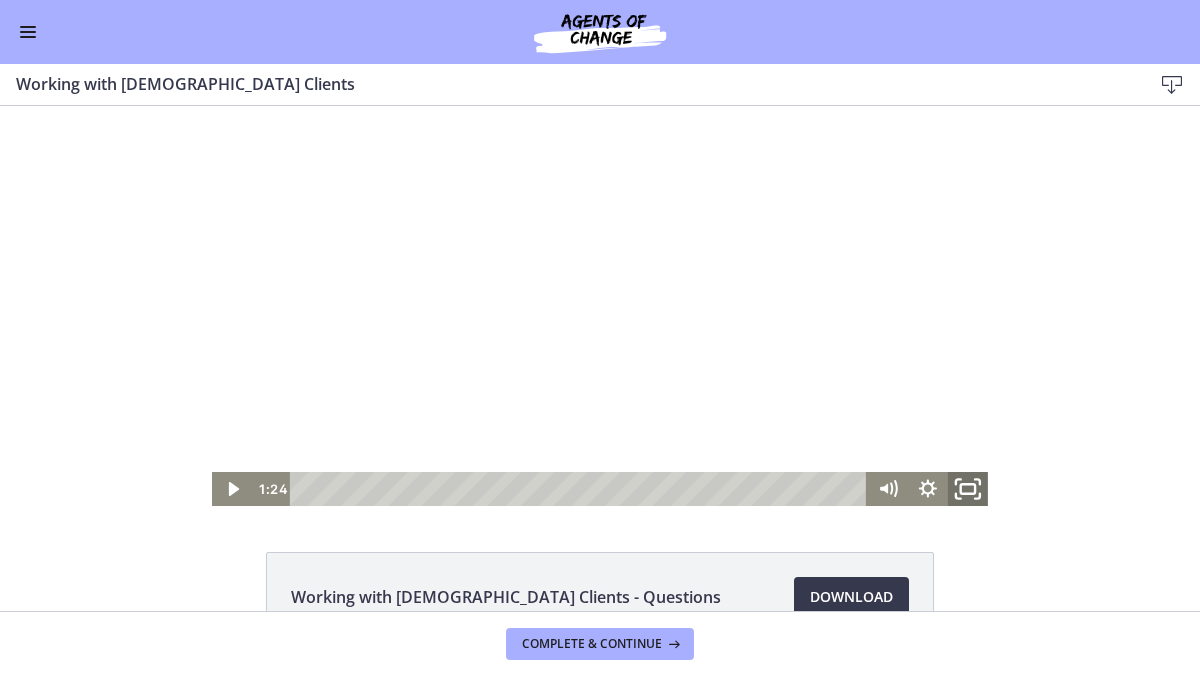 click 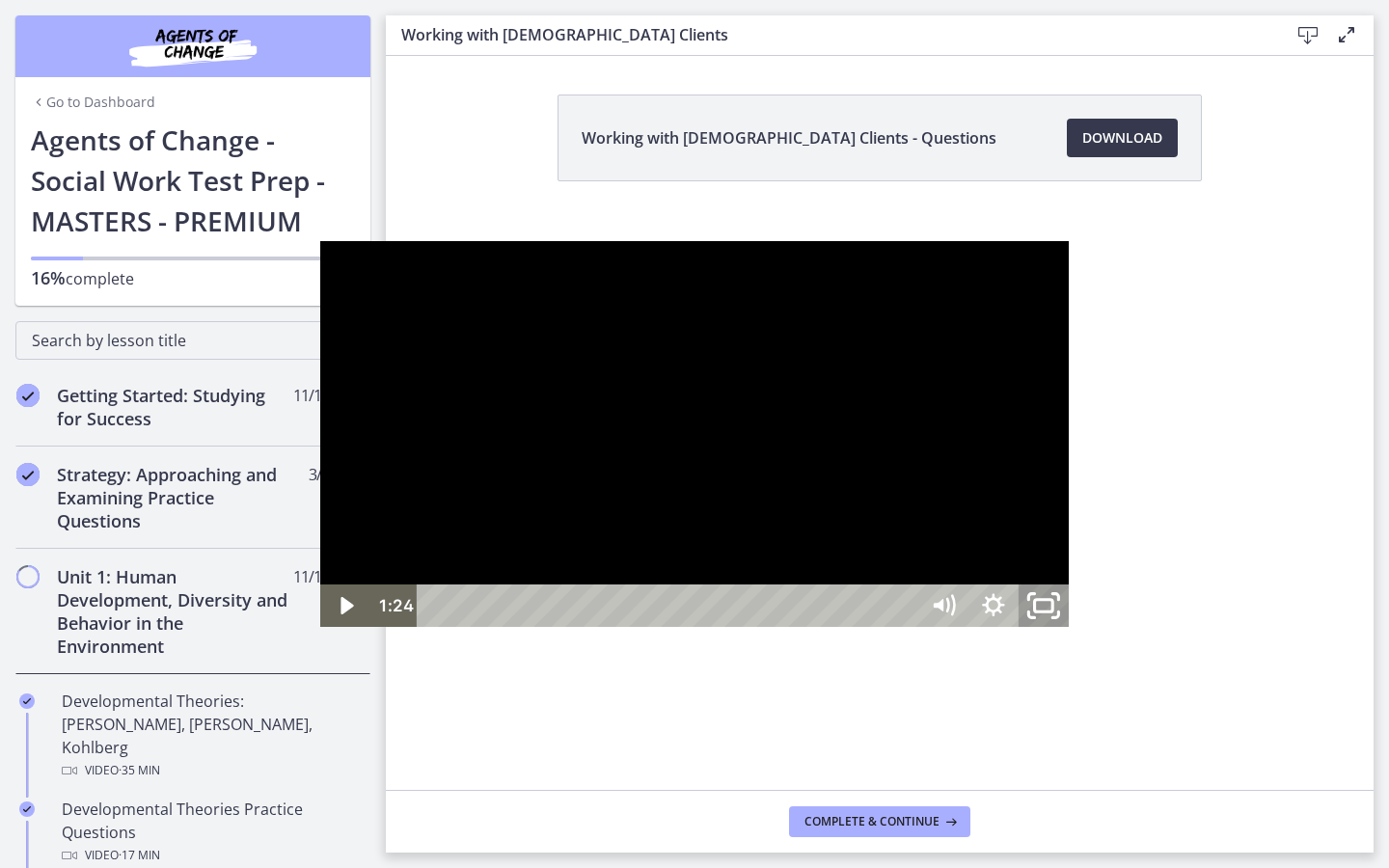 click 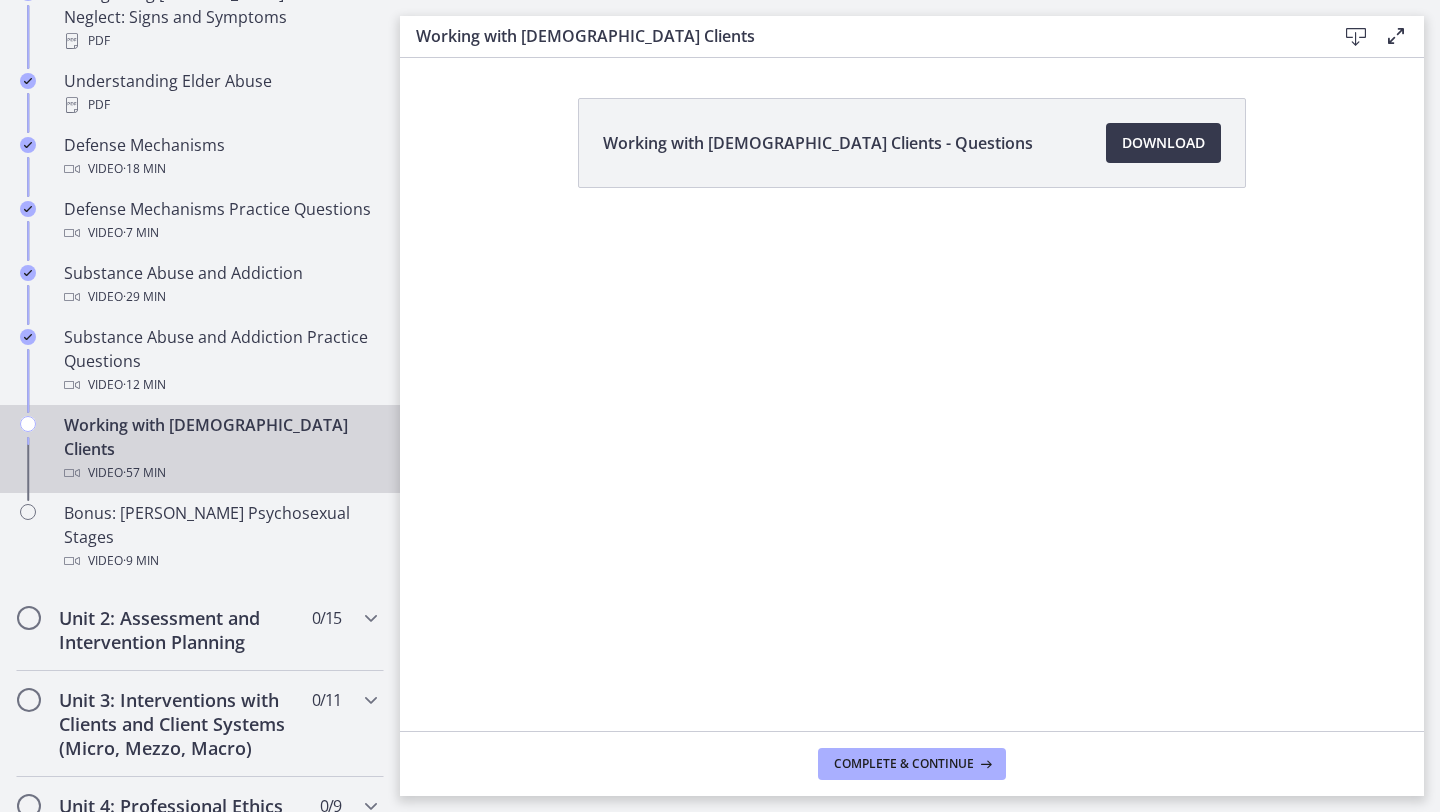 scroll, scrollTop: 1136, scrollLeft: 0, axis: vertical 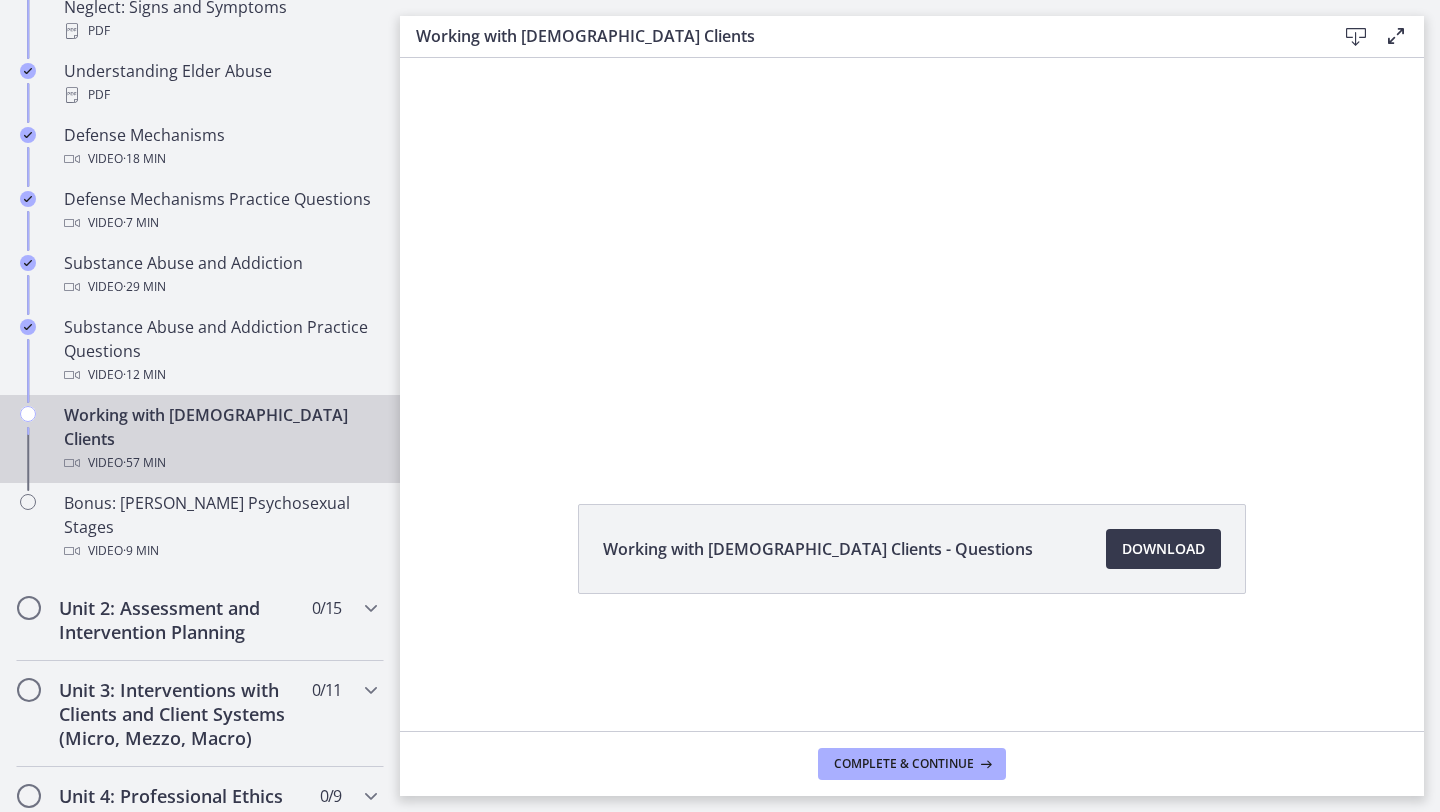 click 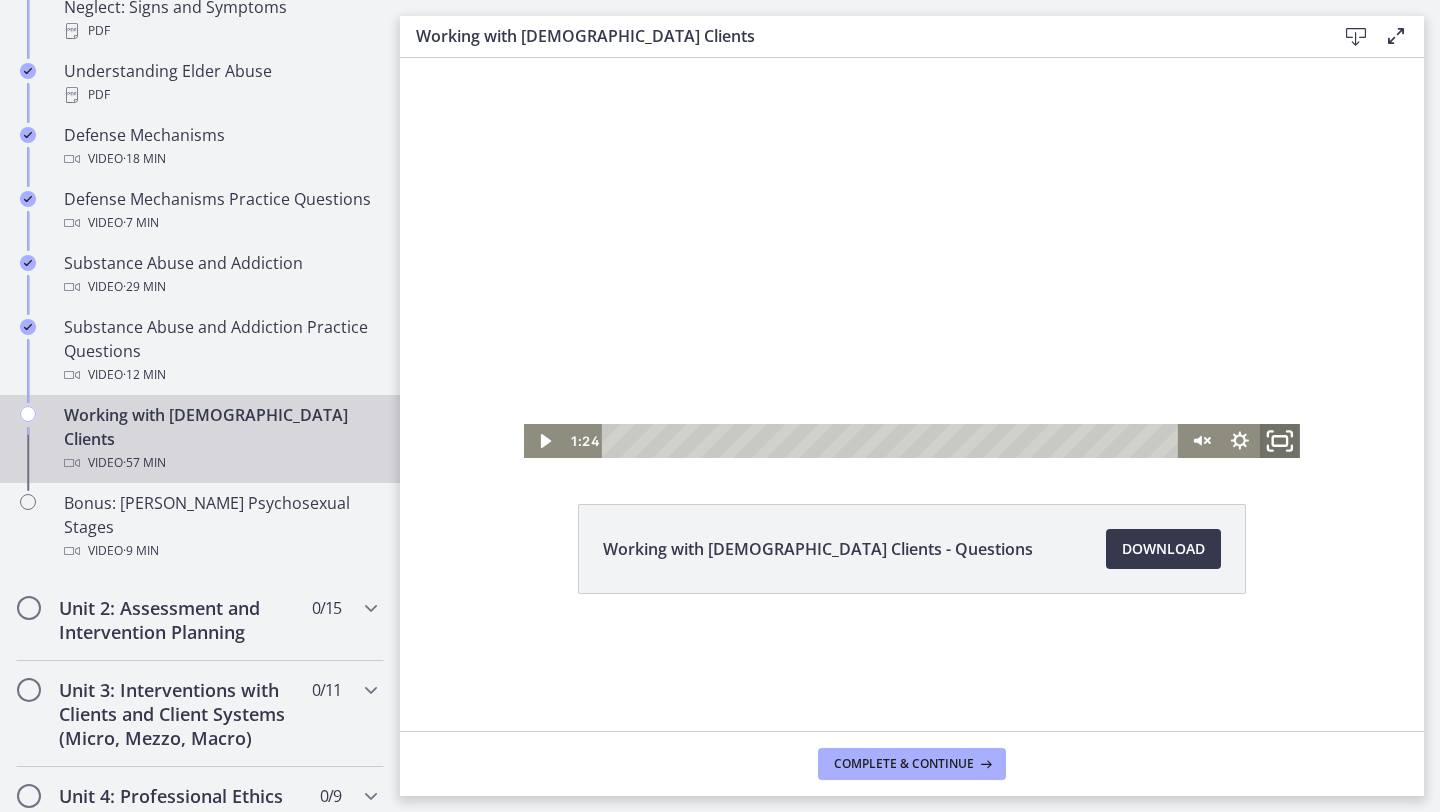drag, startPoint x: 1180, startPoint y: 455, endPoint x: 1280, endPoint y: 442, distance: 100.84146 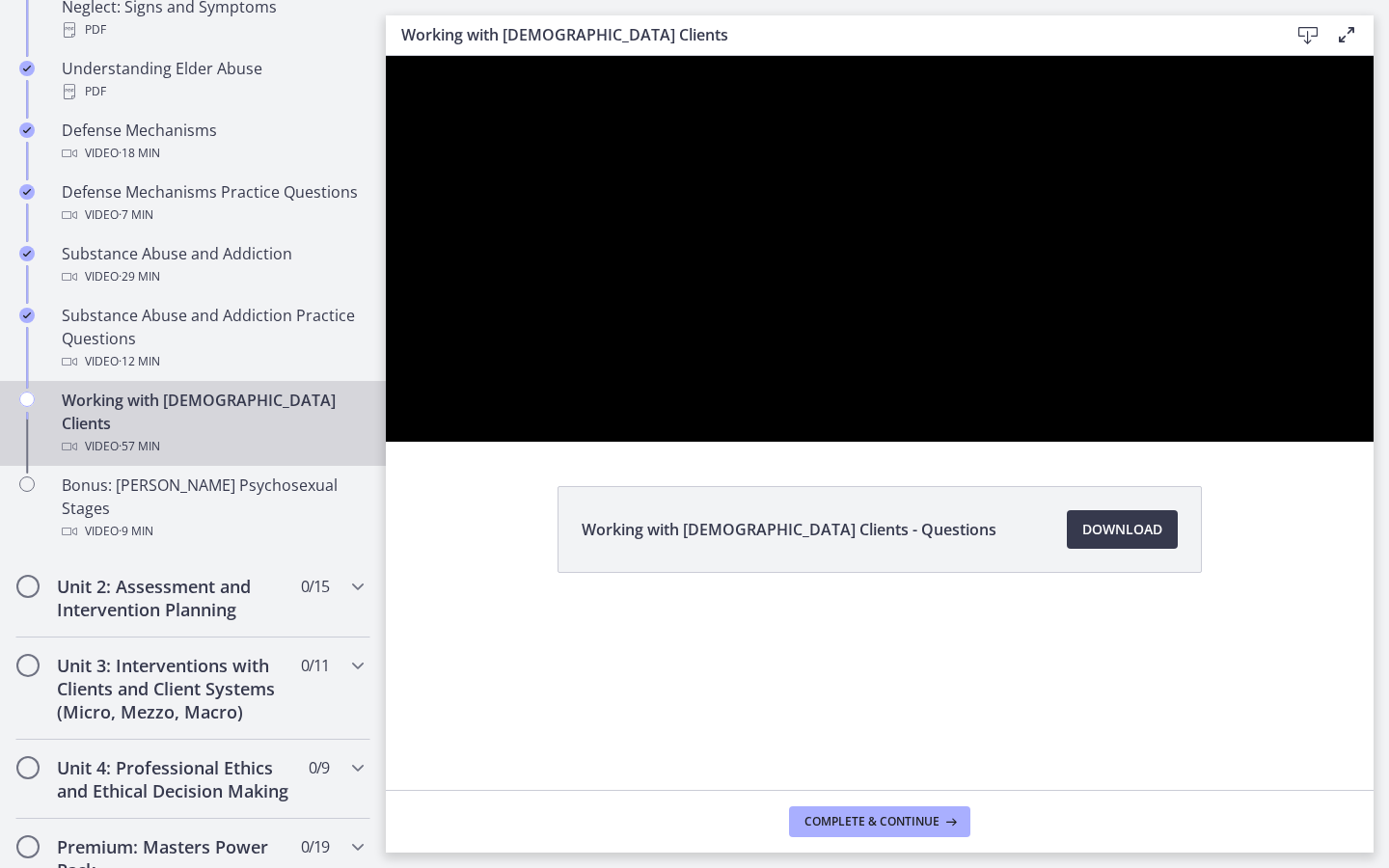 type 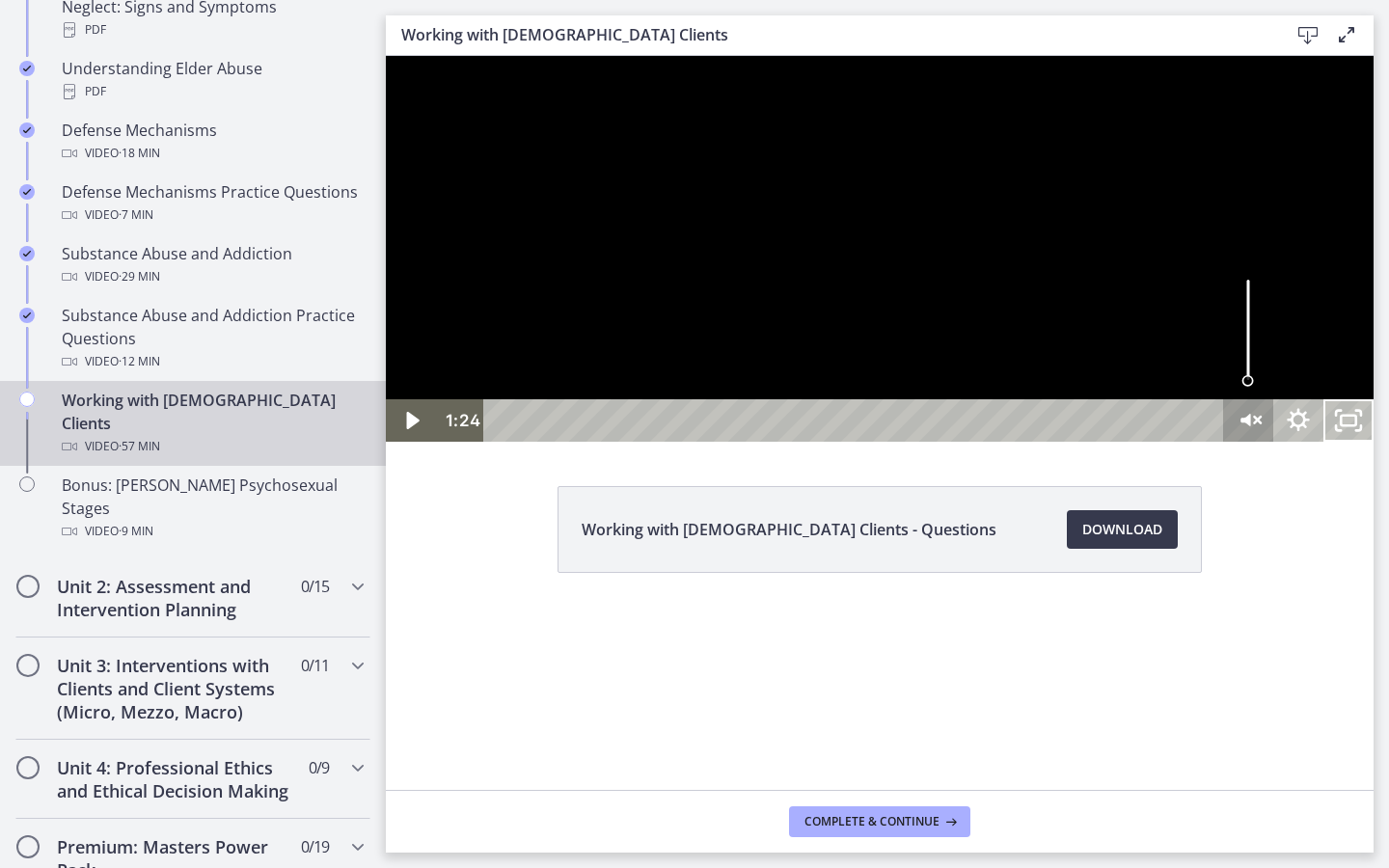 click 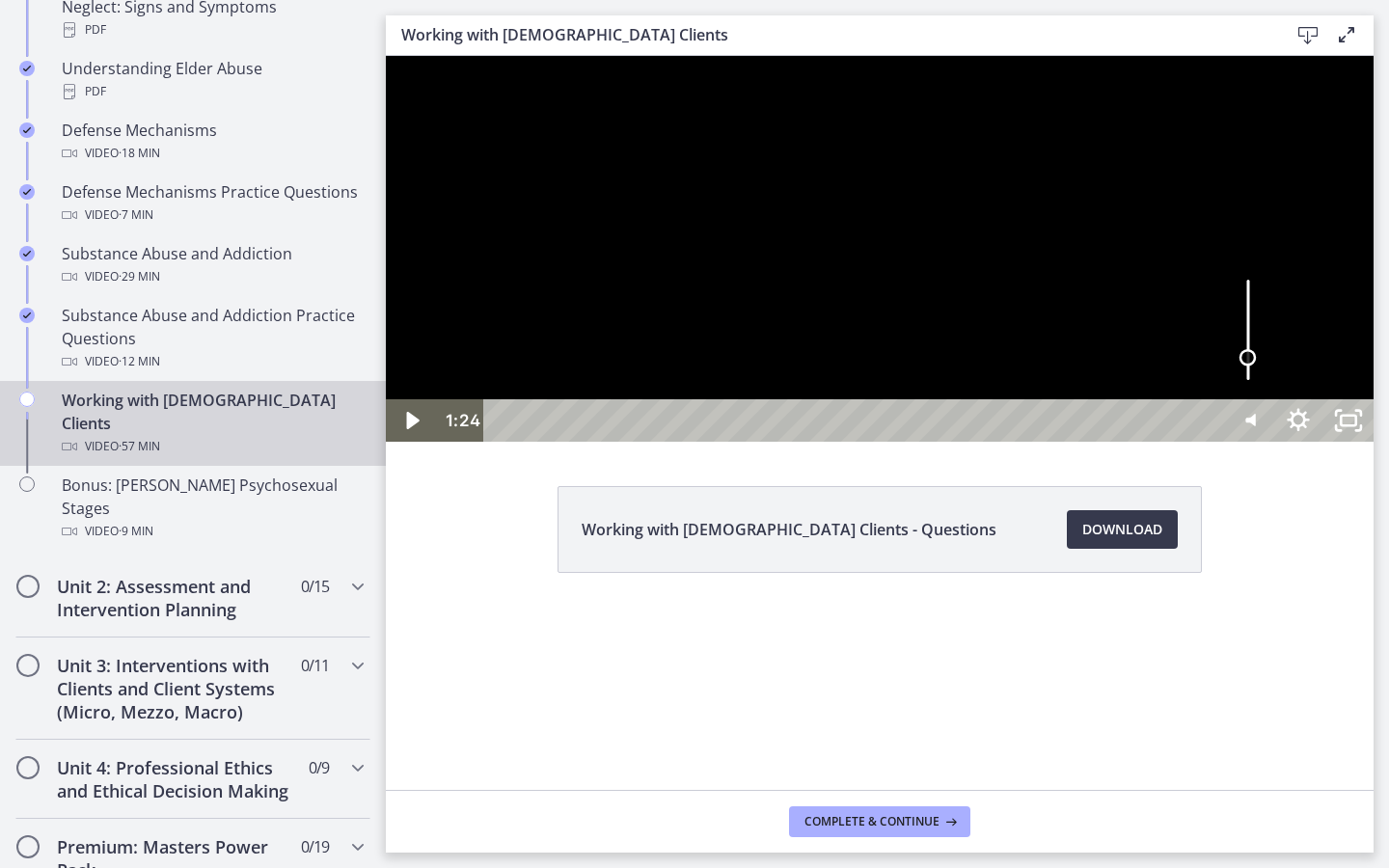 drag, startPoint x: 1651, startPoint y: 765, endPoint x: 1646, endPoint y: 839, distance: 74.16873 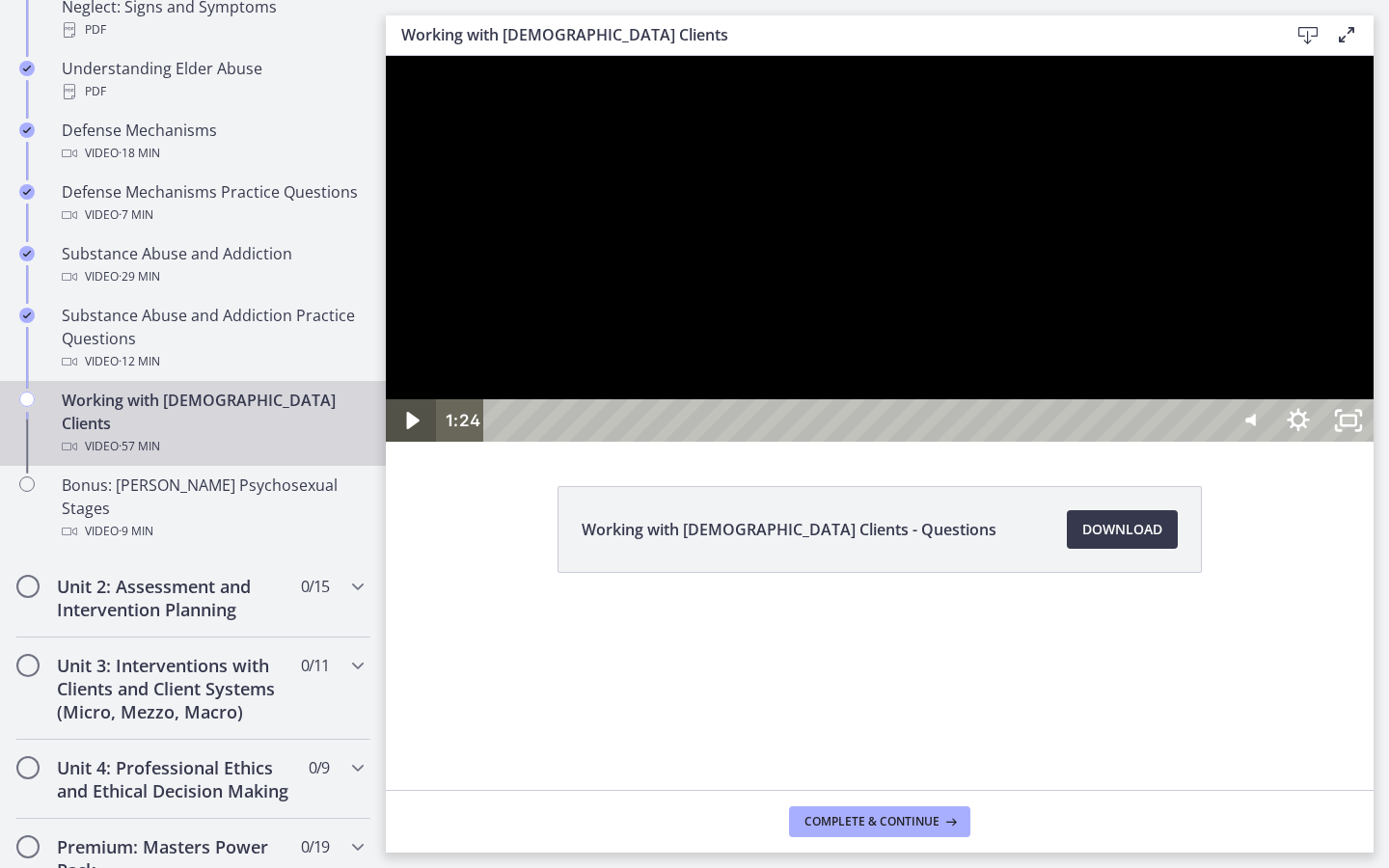 click 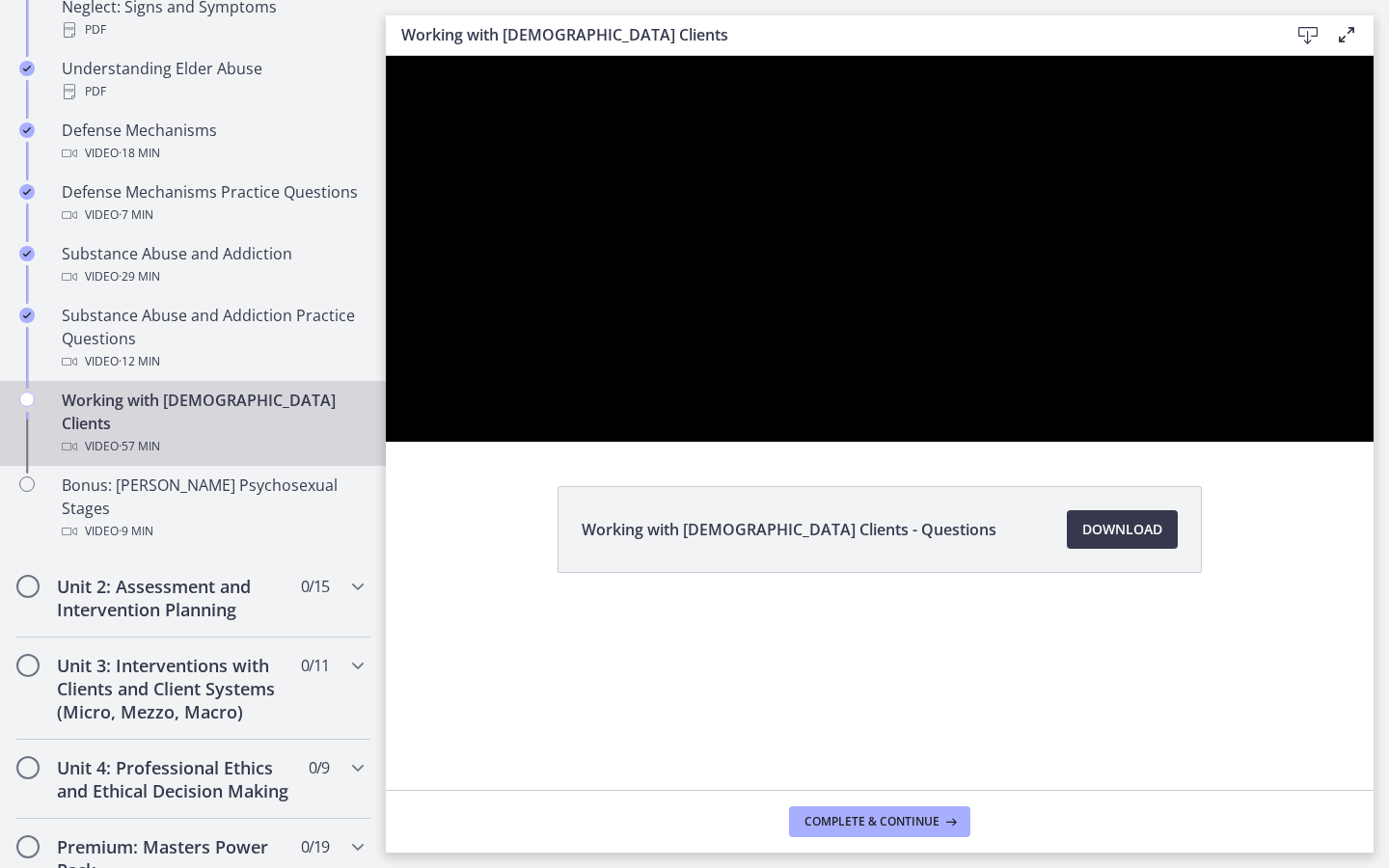 type 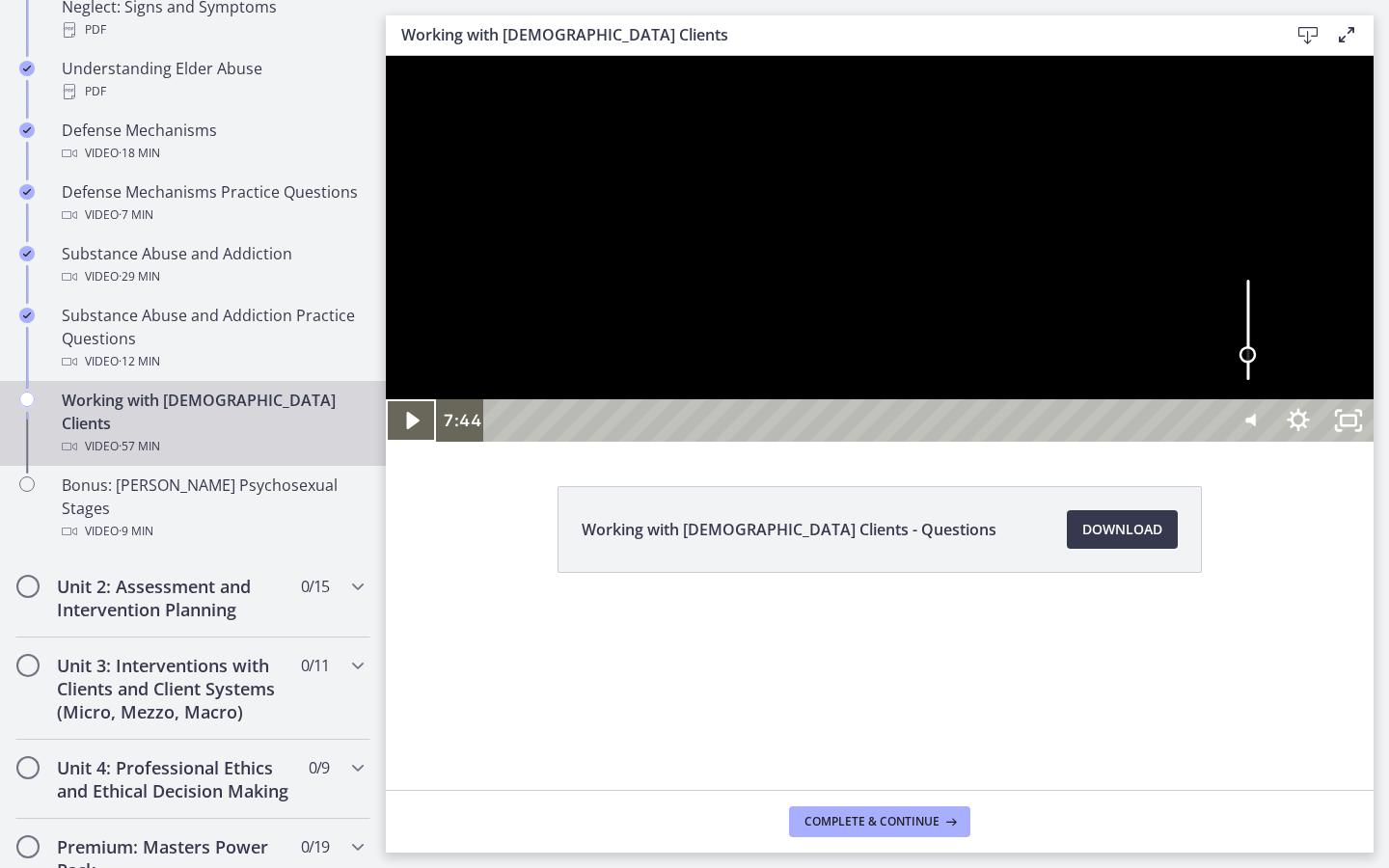 click at bounding box center [1248, 355] 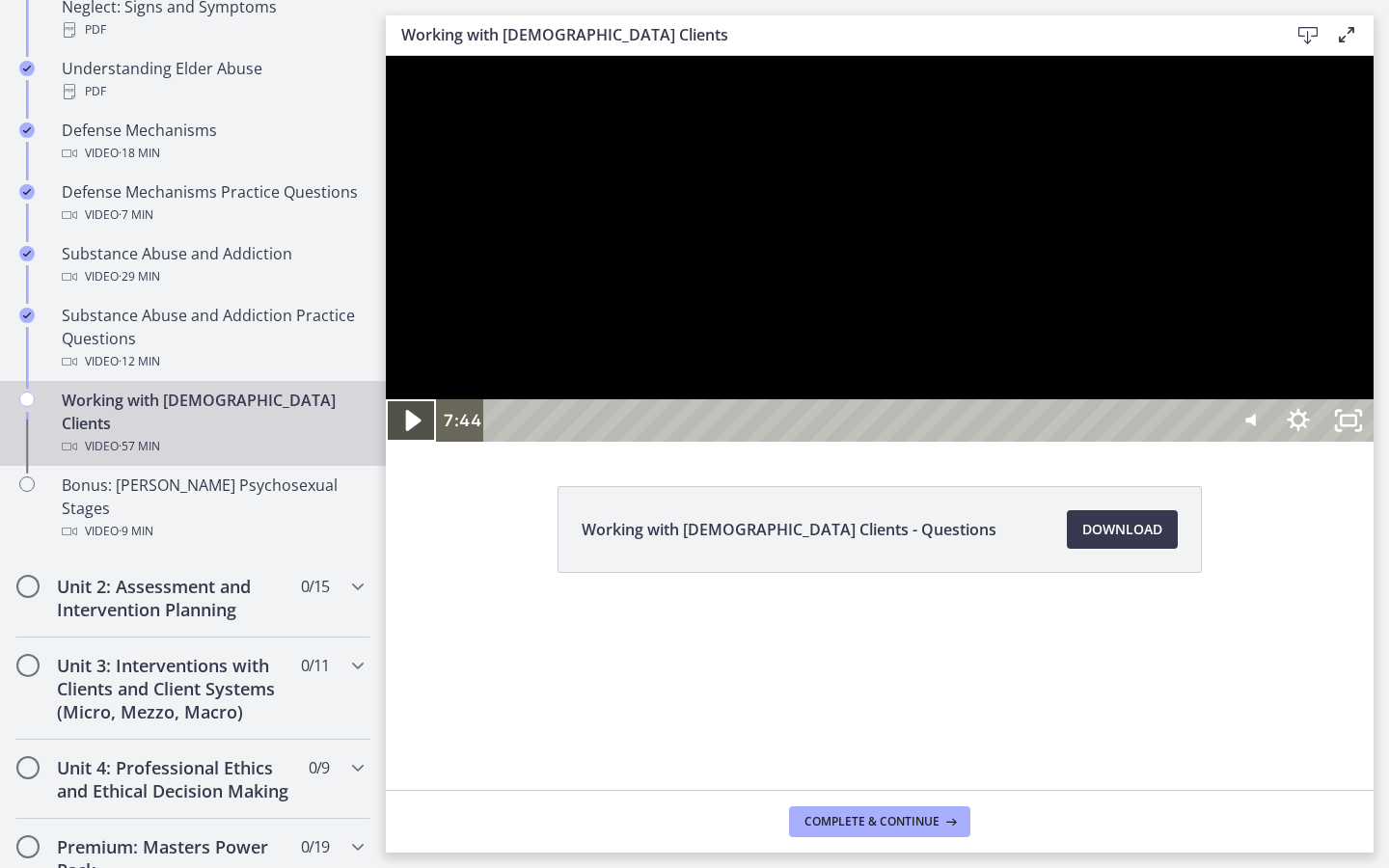 click 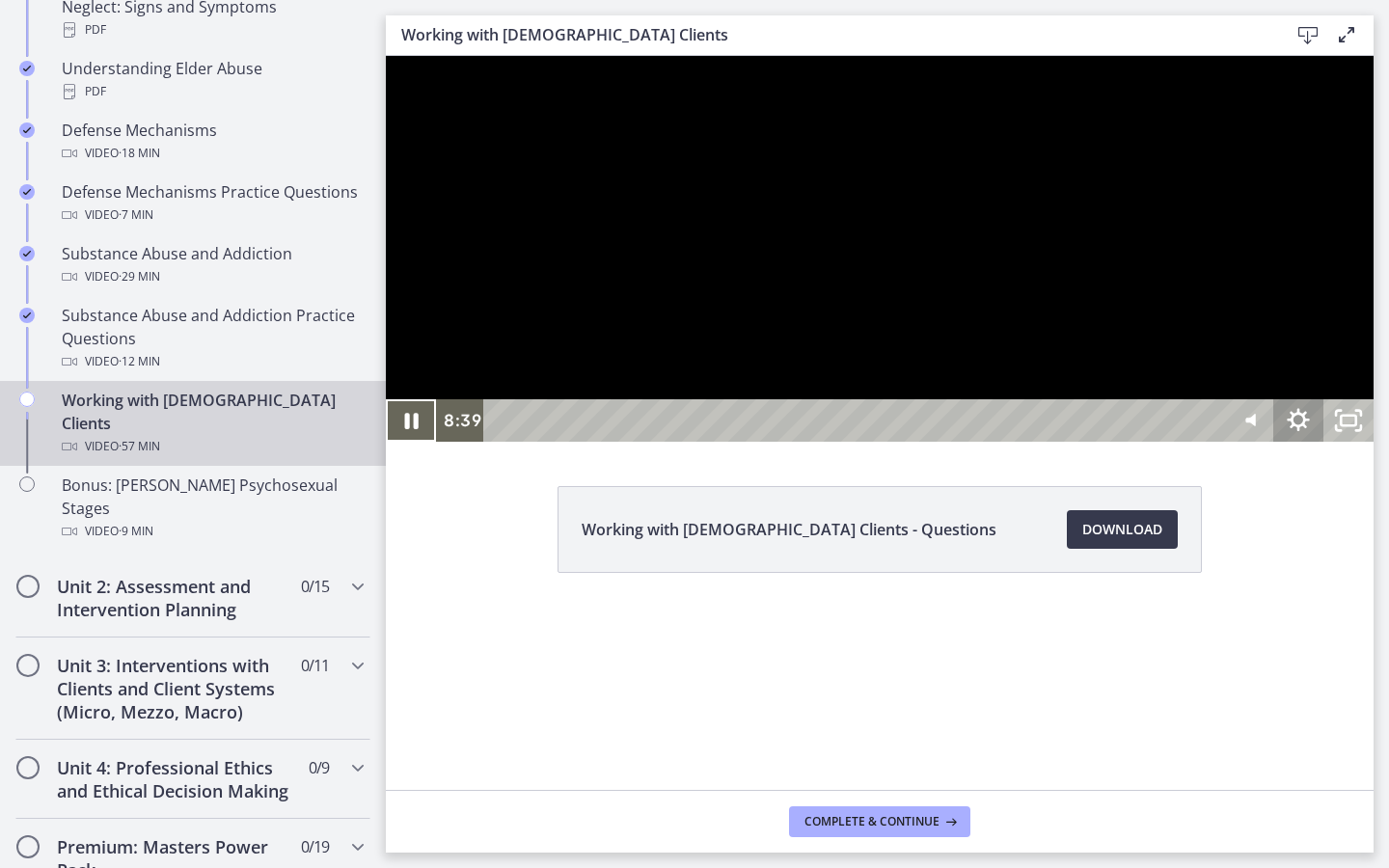 click at bounding box center (411, 420) 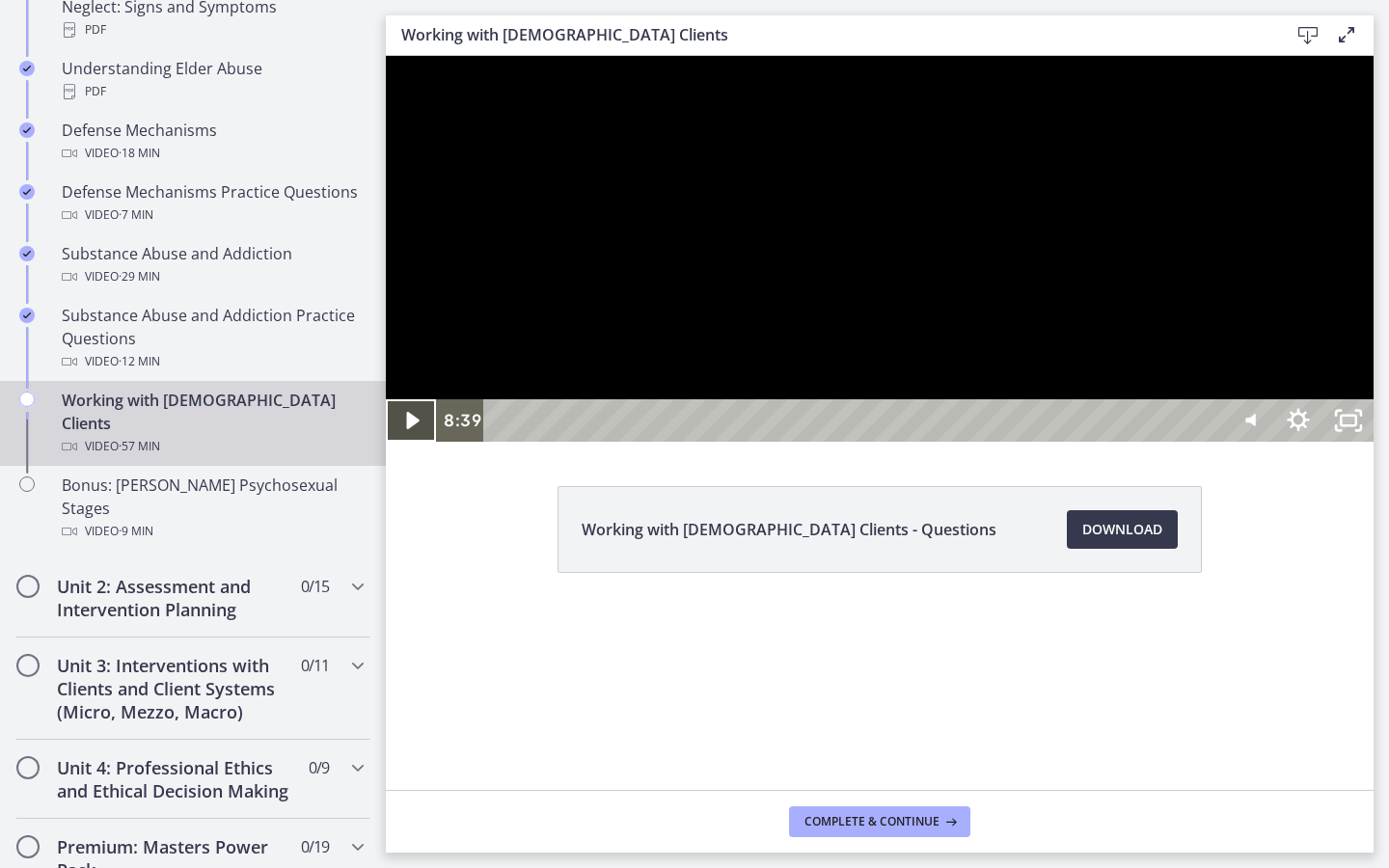 click 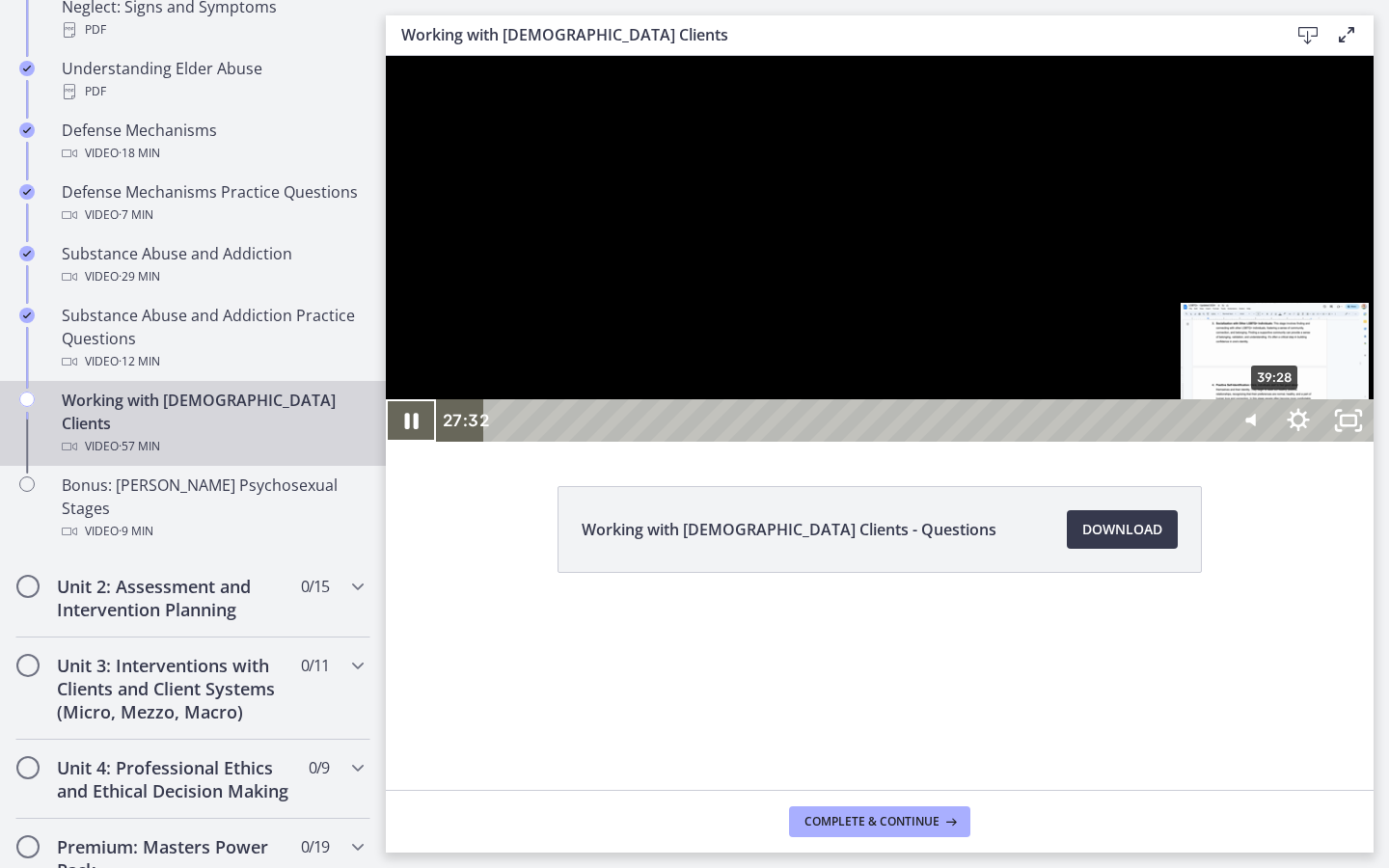 click at bounding box center [411, 420] 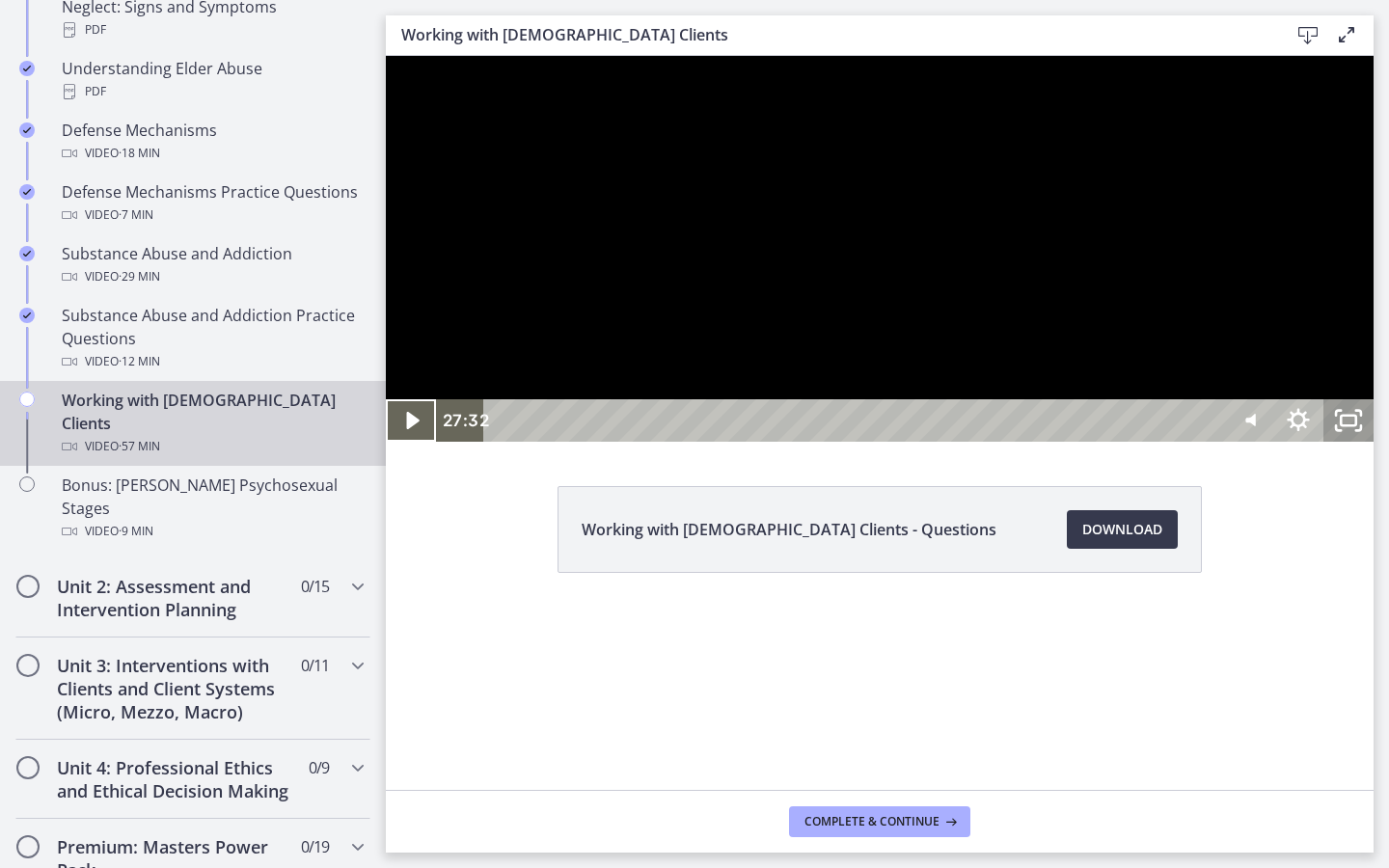 click 